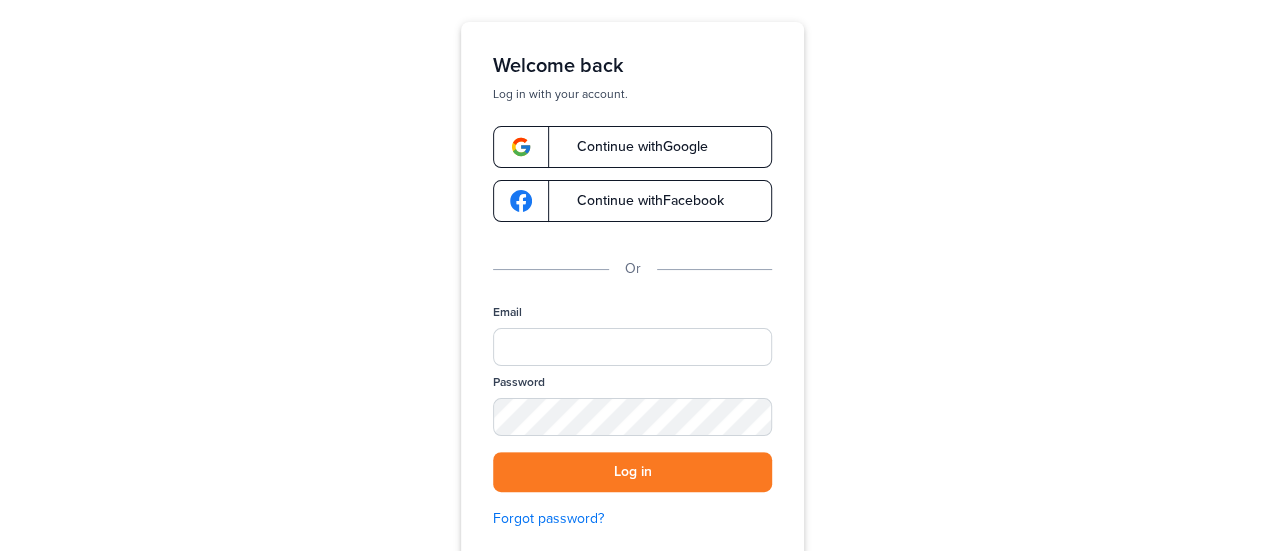 scroll, scrollTop: 100, scrollLeft: 0, axis: vertical 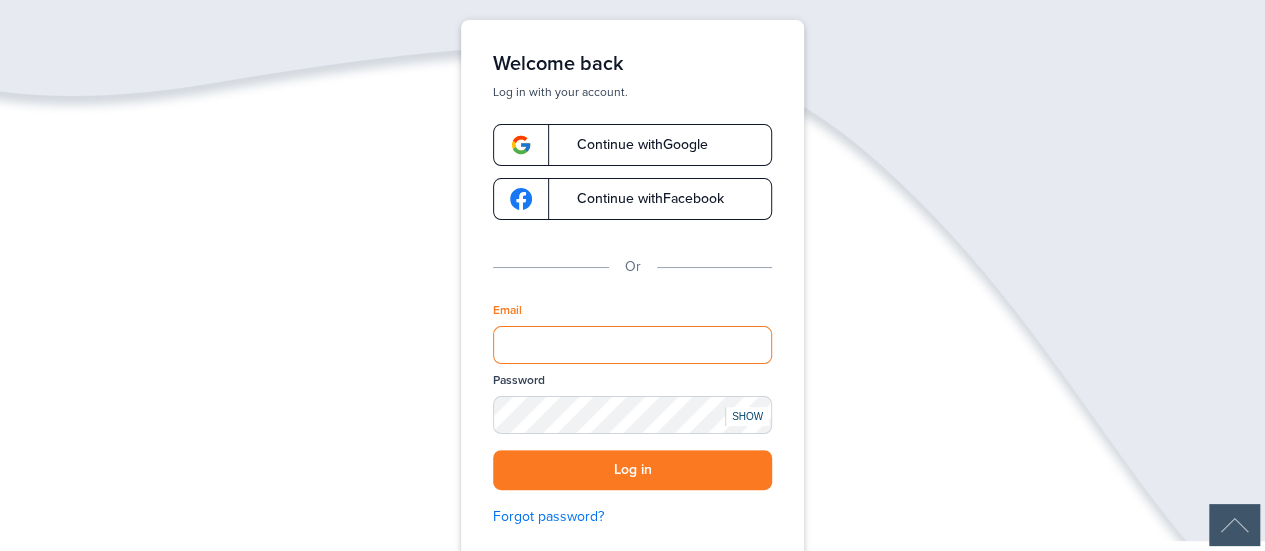 click on "Email" at bounding box center [632, 345] 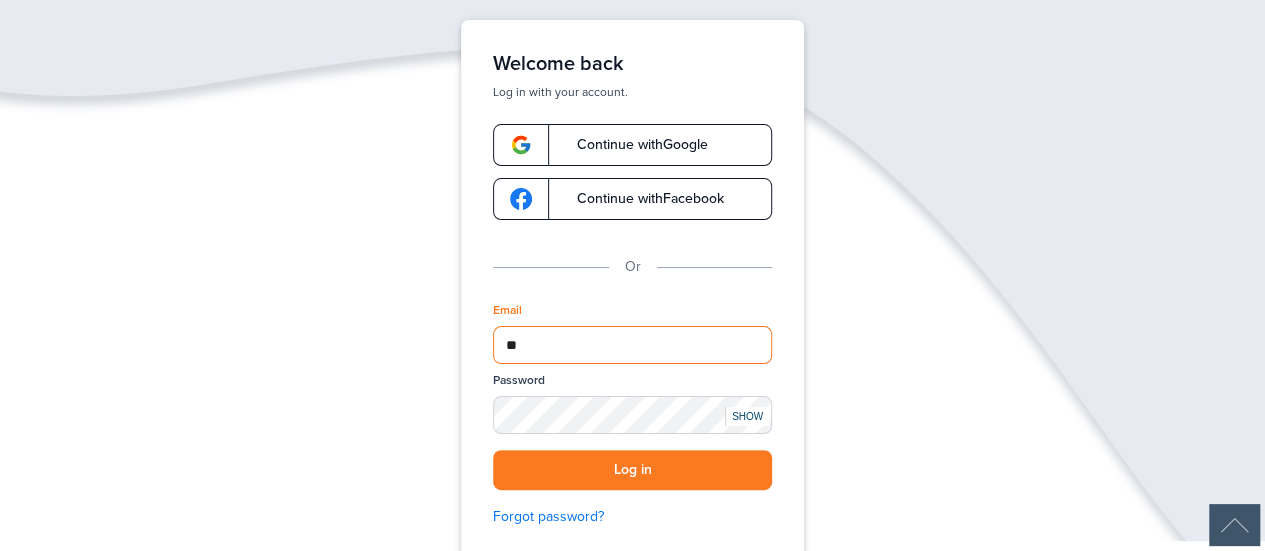 type on "**********" 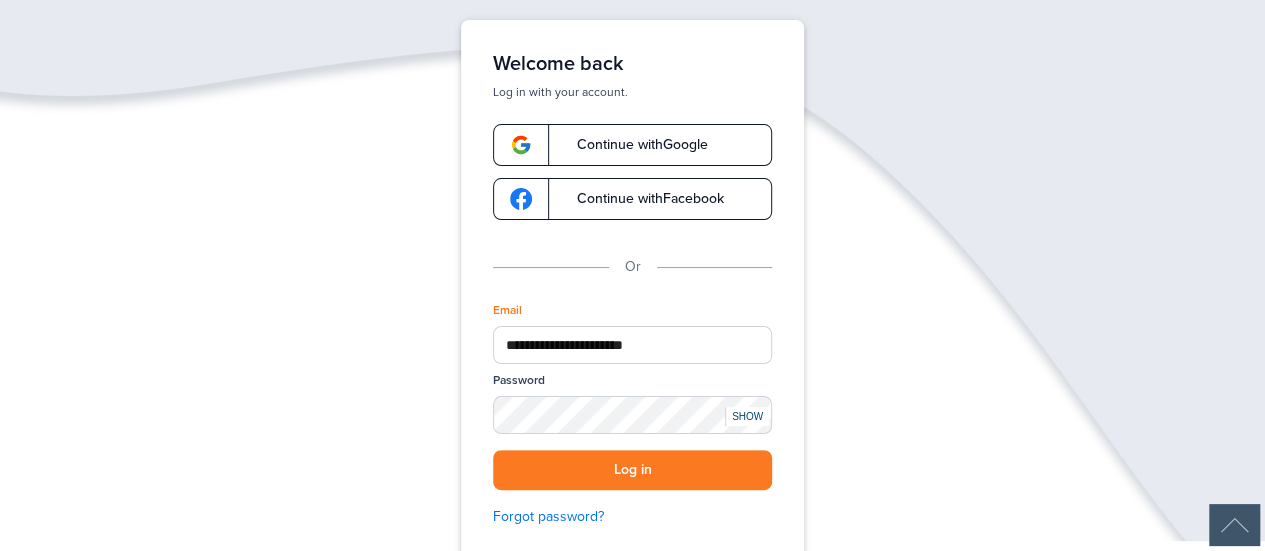 click on "SHOW" at bounding box center (747, 416) 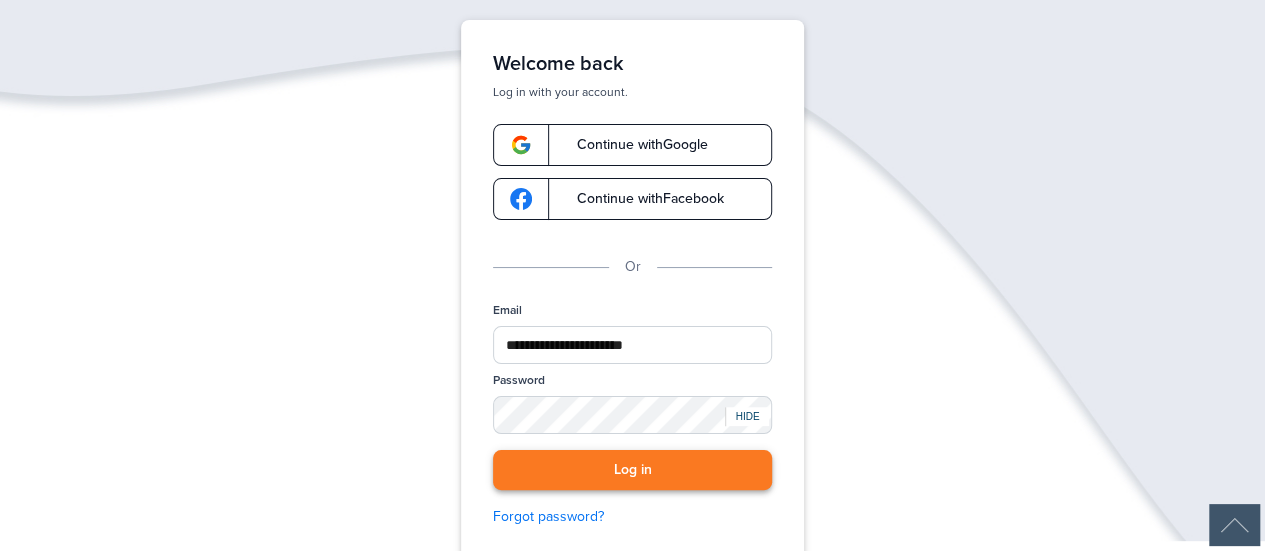 click on "Log in" at bounding box center (632, 470) 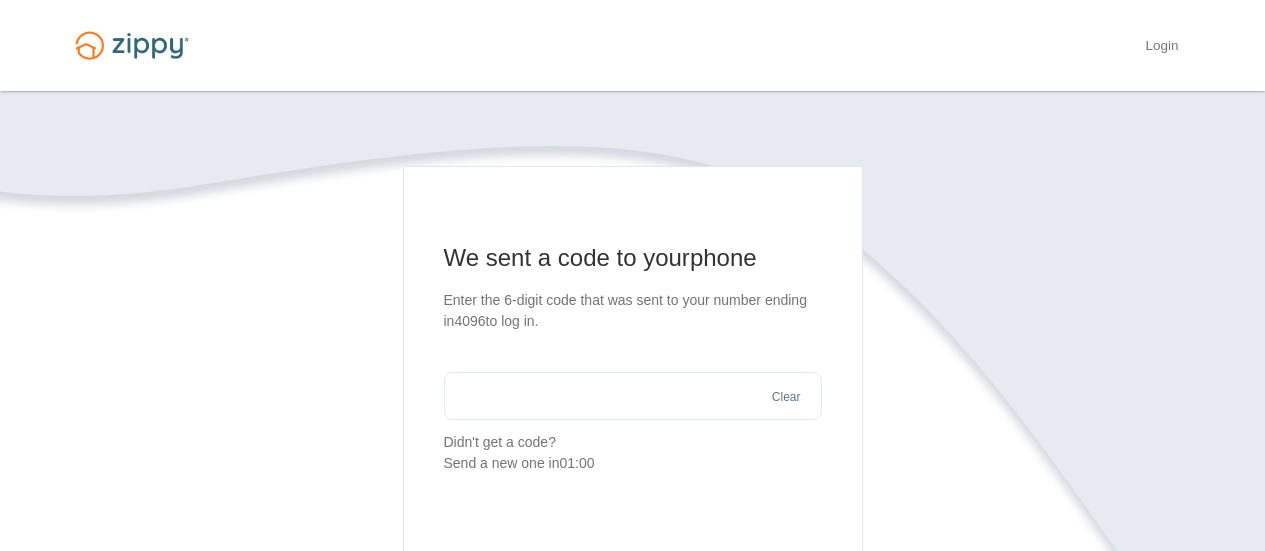 scroll, scrollTop: 0, scrollLeft: 0, axis: both 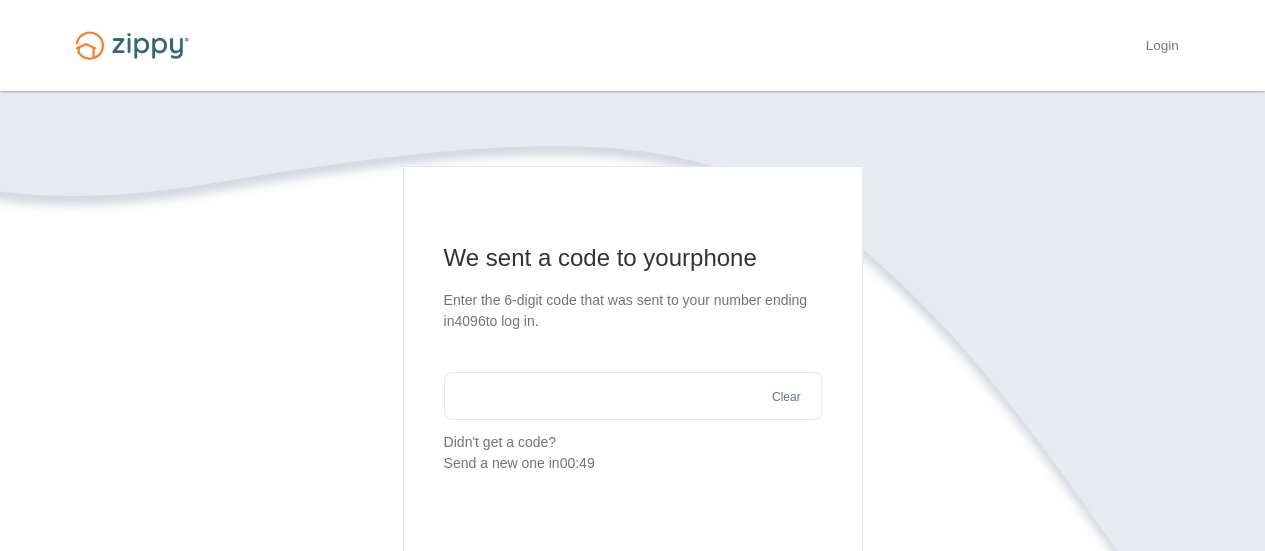 click at bounding box center (633, 396) 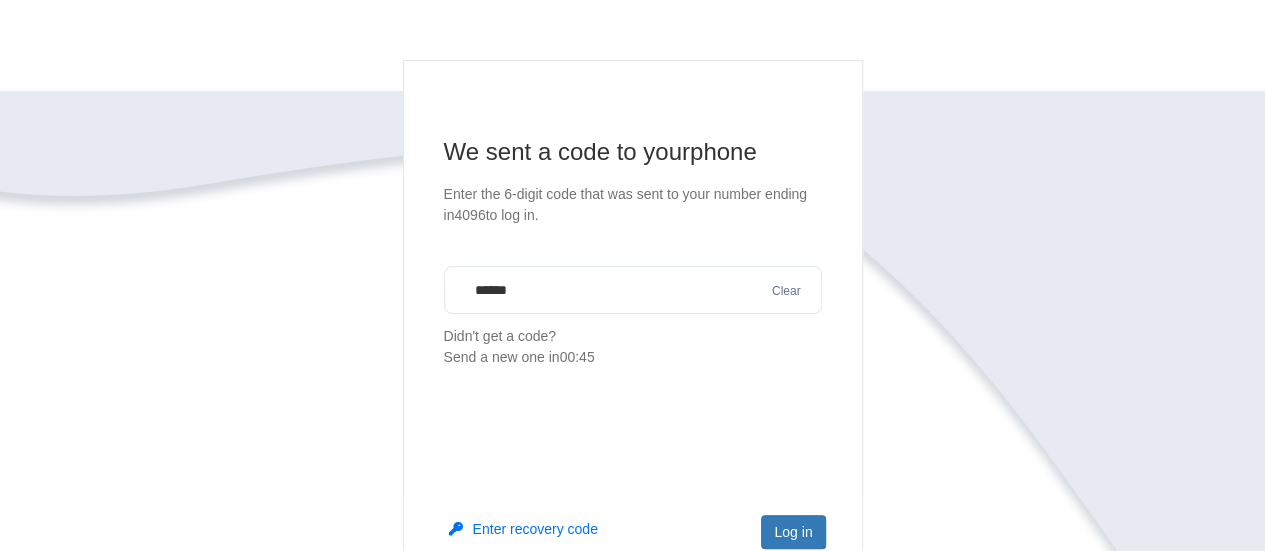 scroll, scrollTop: 200, scrollLeft: 0, axis: vertical 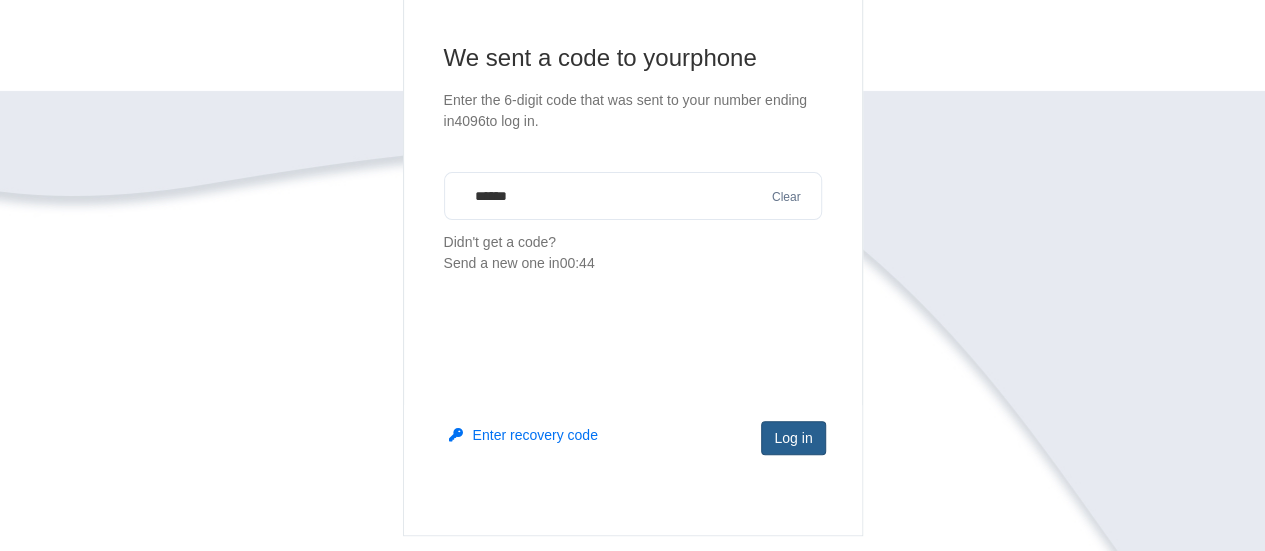 type on "******" 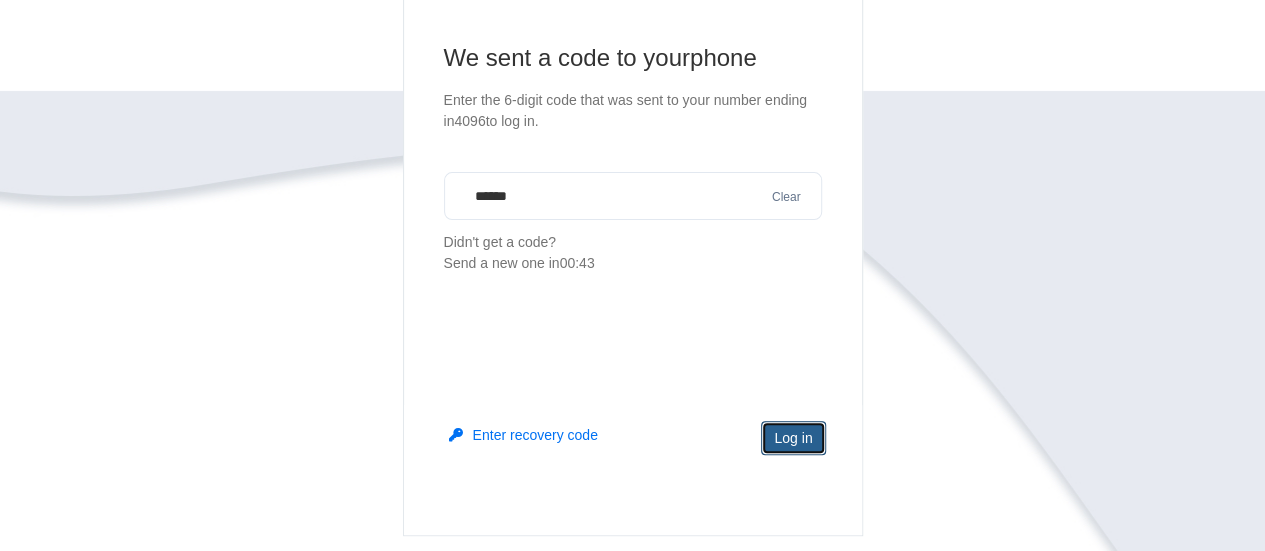 click on "Log in" at bounding box center [793, 438] 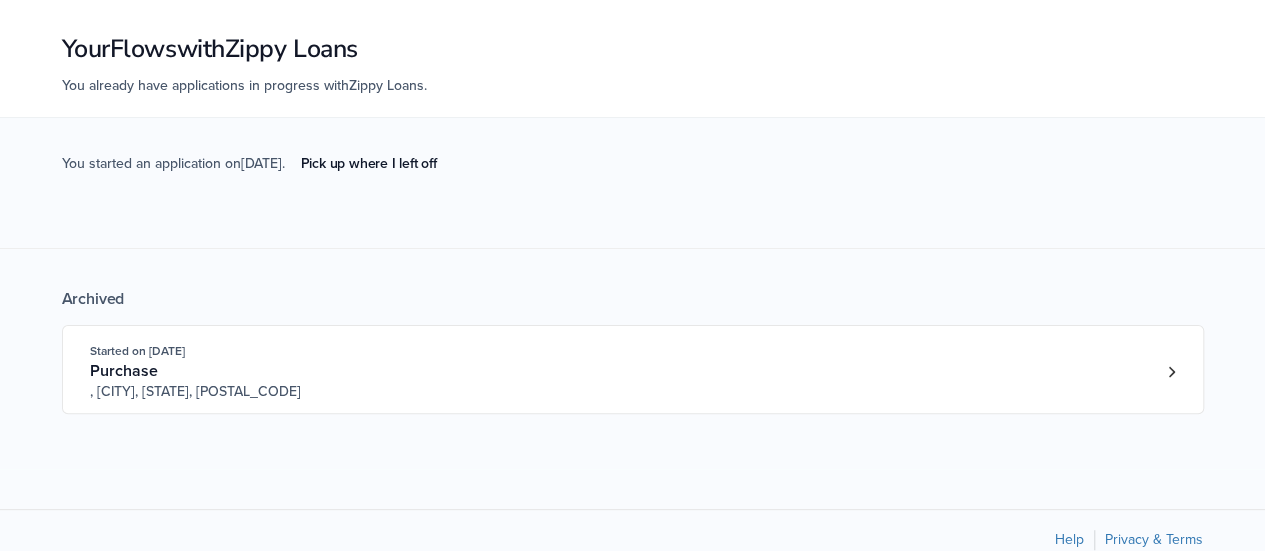 scroll, scrollTop: 136, scrollLeft: 0, axis: vertical 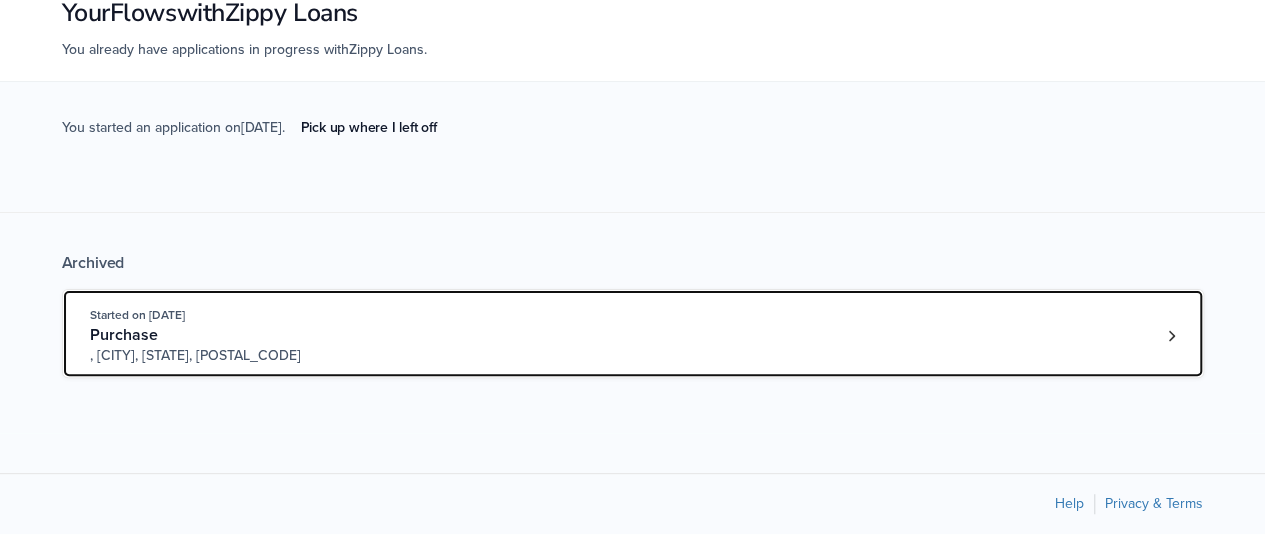 click on ", Alanson, MI, 49706" at bounding box center (242, 356) 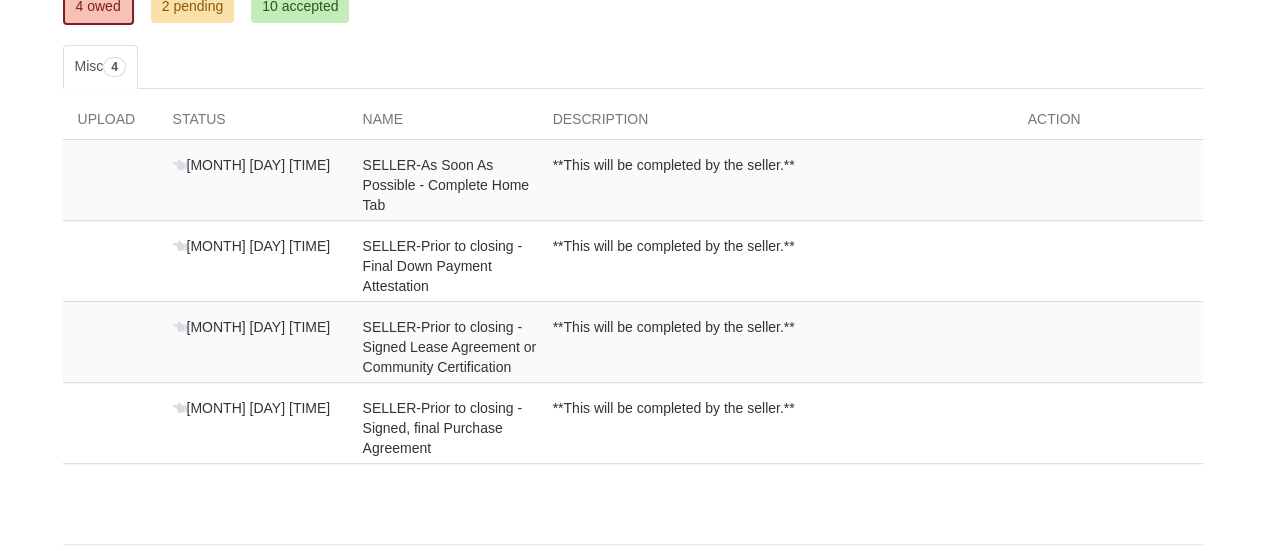 scroll, scrollTop: 300, scrollLeft: 0, axis: vertical 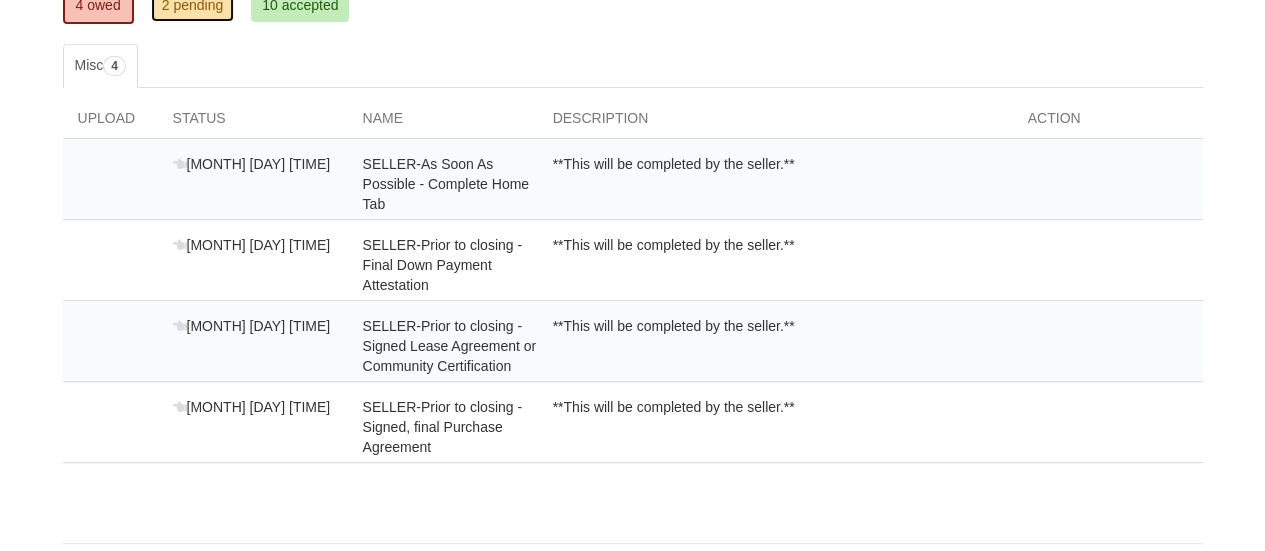 click on "2 pending" at bounding box center [193, 5] 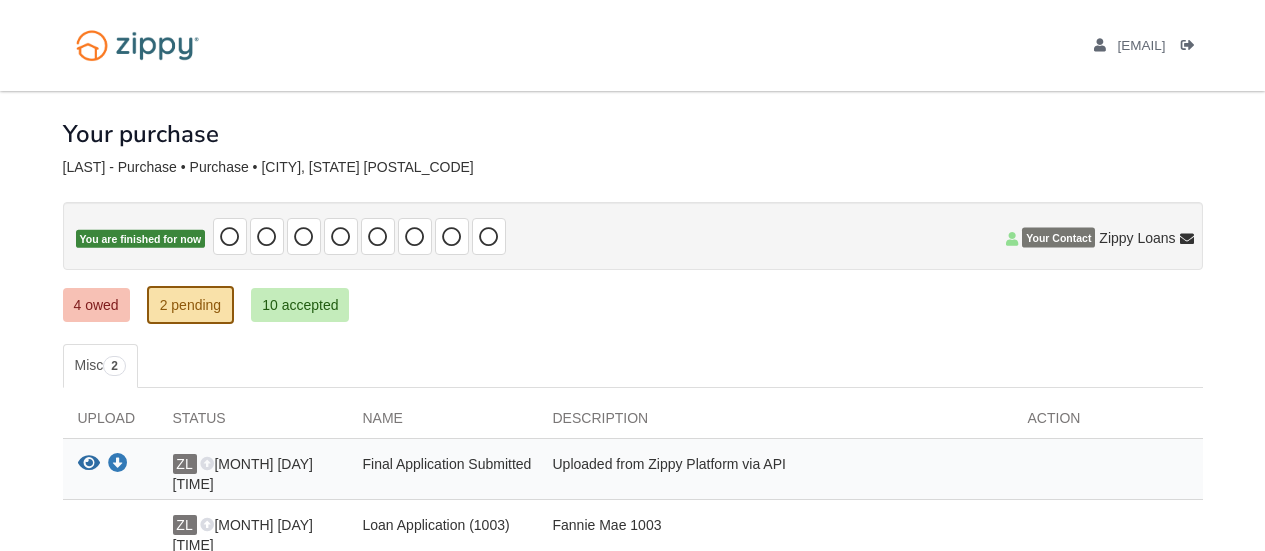 scroll, scrollTop: 0, scrollLeft: 0, axis: both 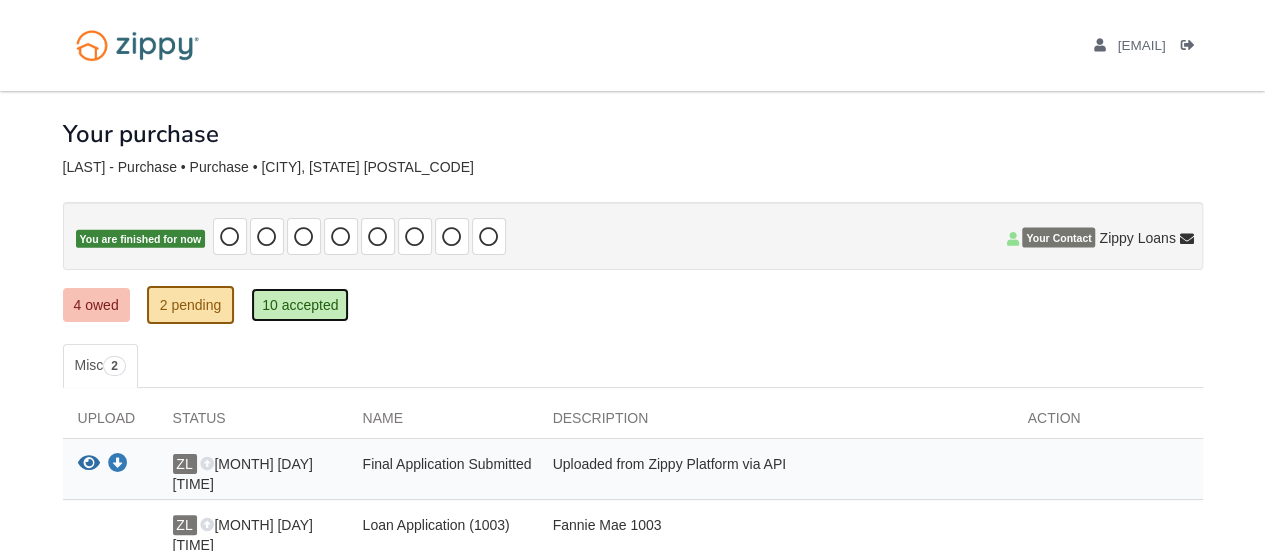 click on "10 accepted" at bounding box center (300, 305) 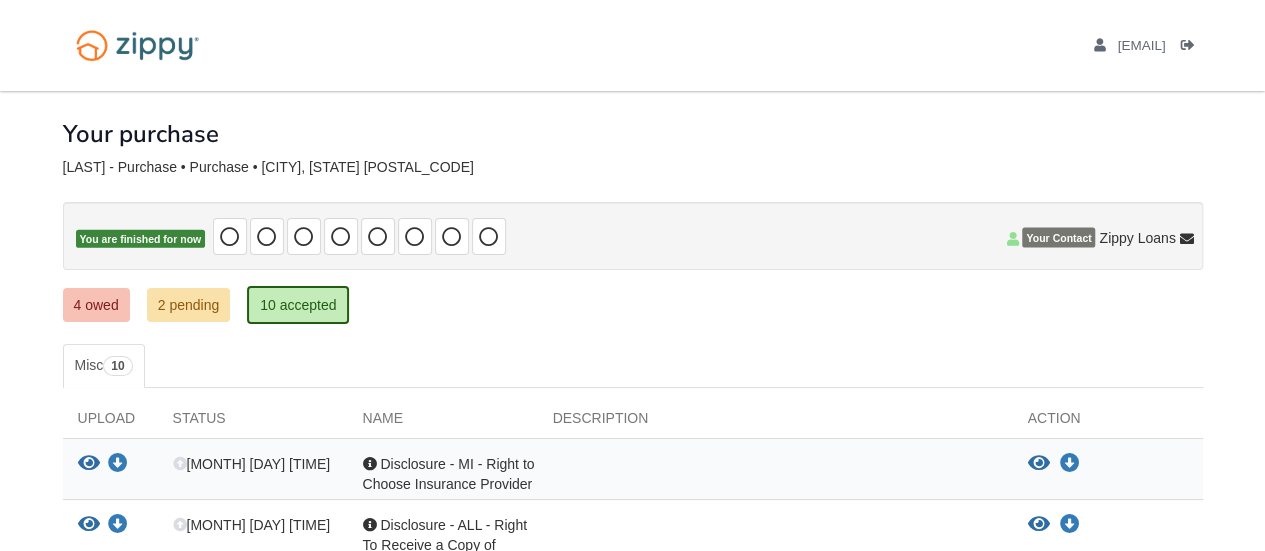 scroll, scrollTop: 0, scrollLeft: 0, axis: both 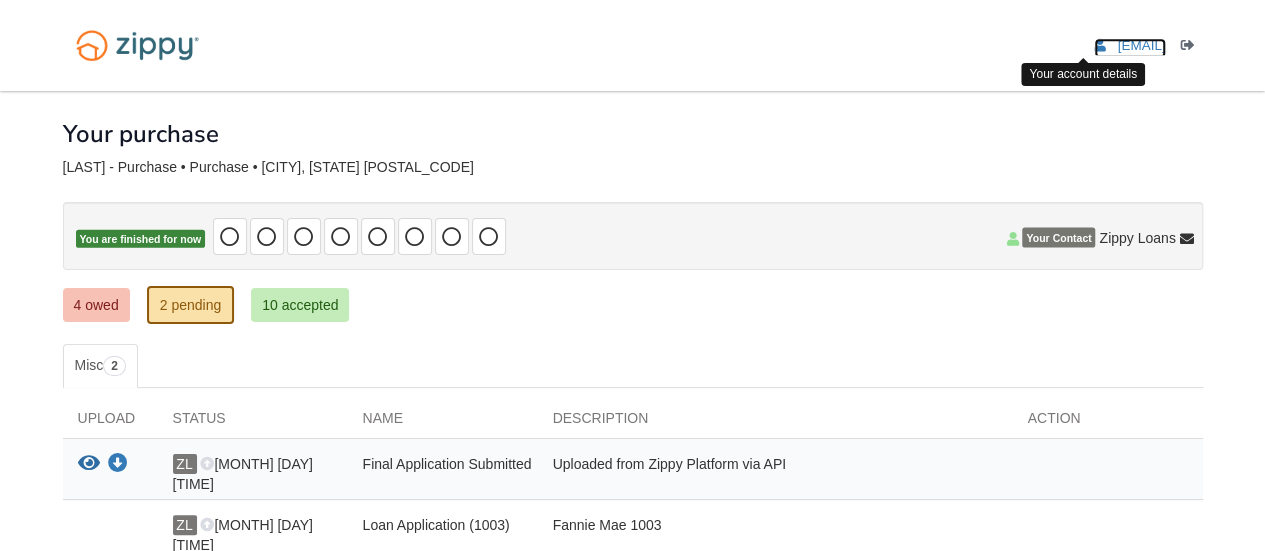click on "[EMAIL]" at bounding box center [1141, 45] 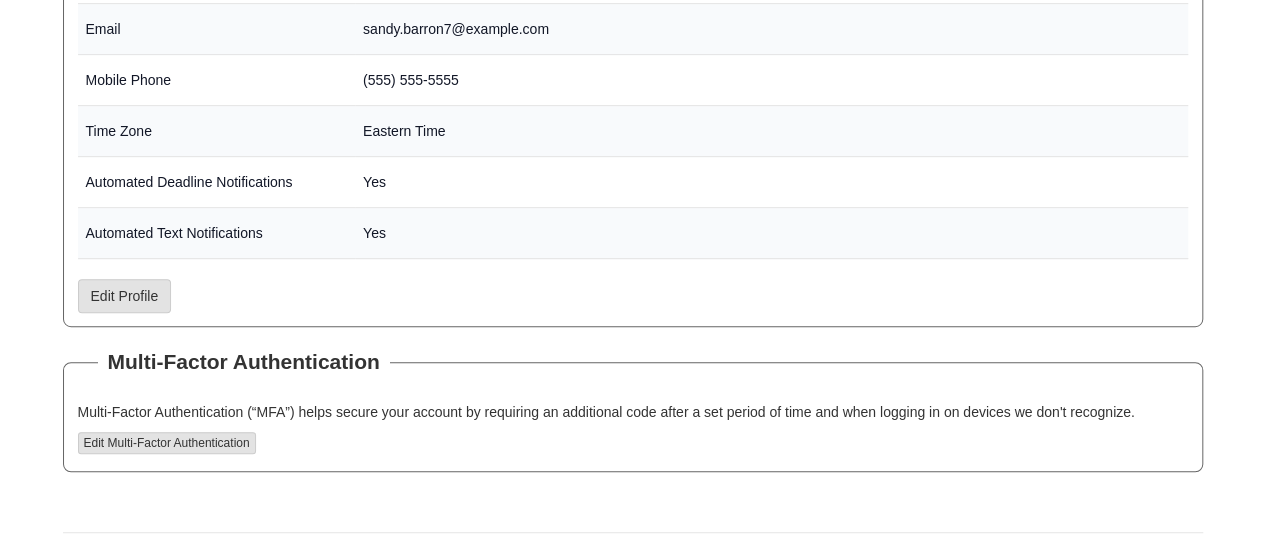scroll, scrollTop: 484, scrollLeft: 0, axis: vertical 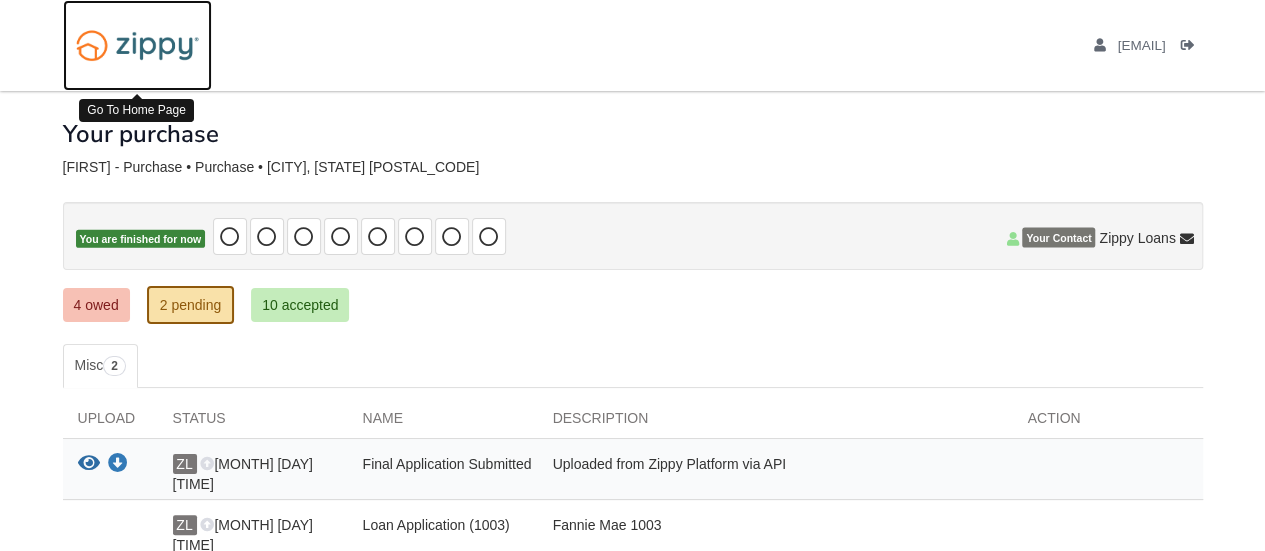 click at bounding box center (137, 45) 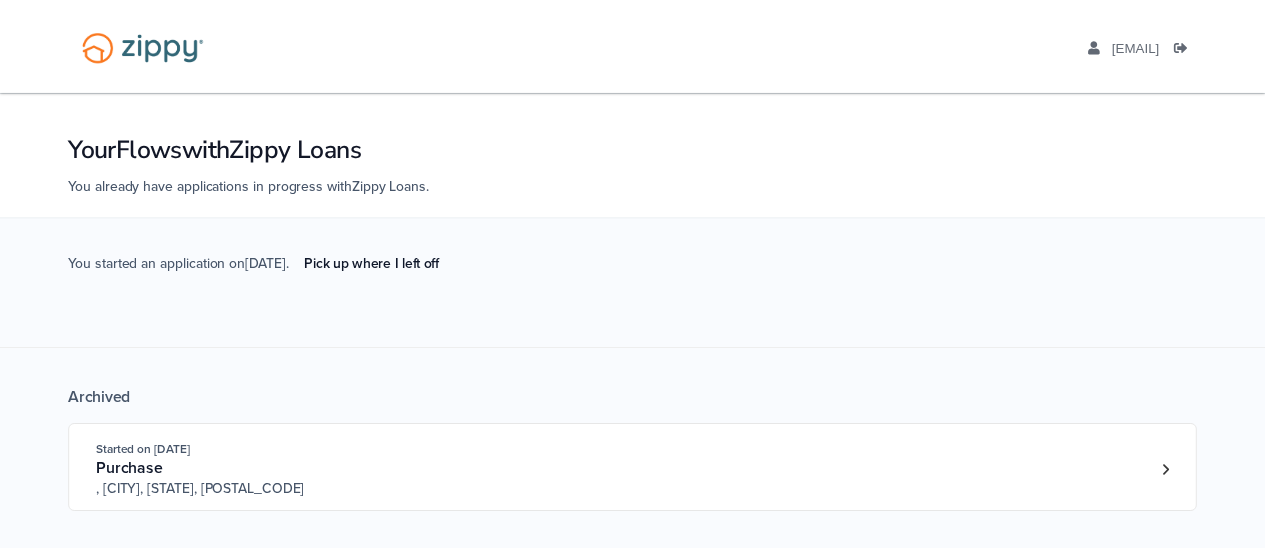 scroll, scrollTop: 0, scrollLeft: 0, axis: both 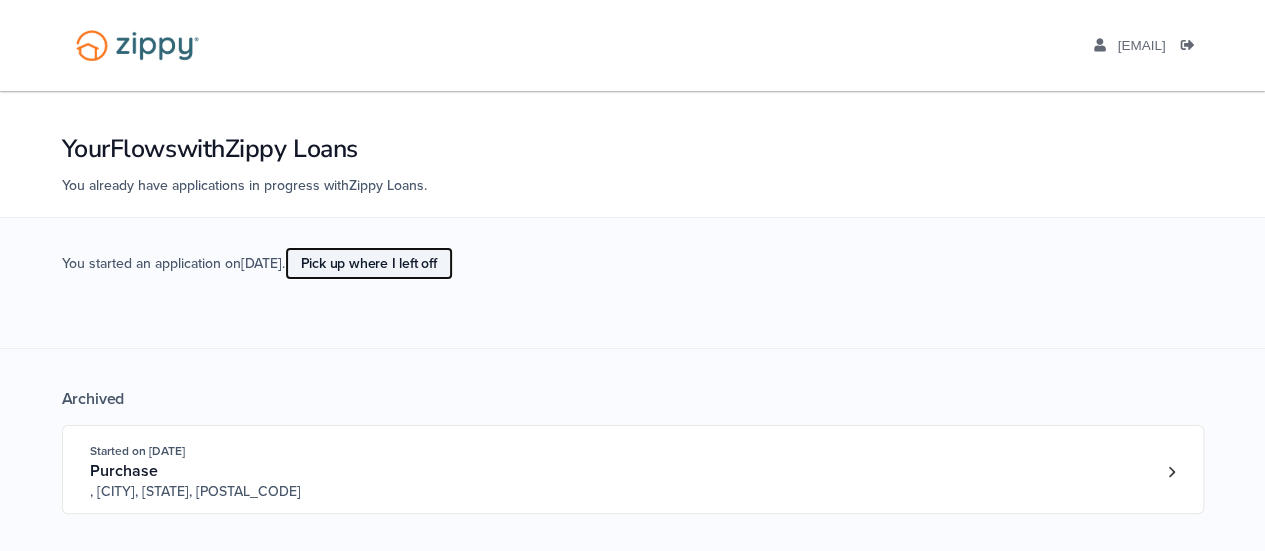click on "Pick up where I left off" at bounding box center [369, 263] 